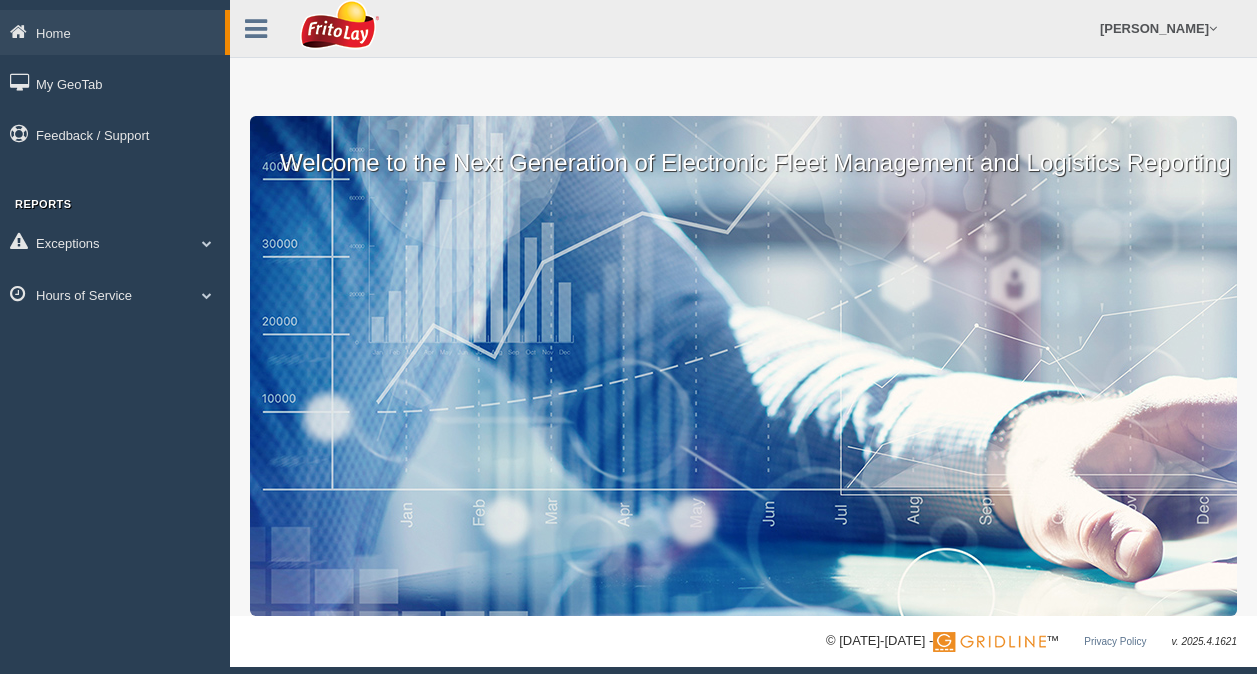 scroll, scrollTop: 12, scrollLeft: 0, axis: vertical 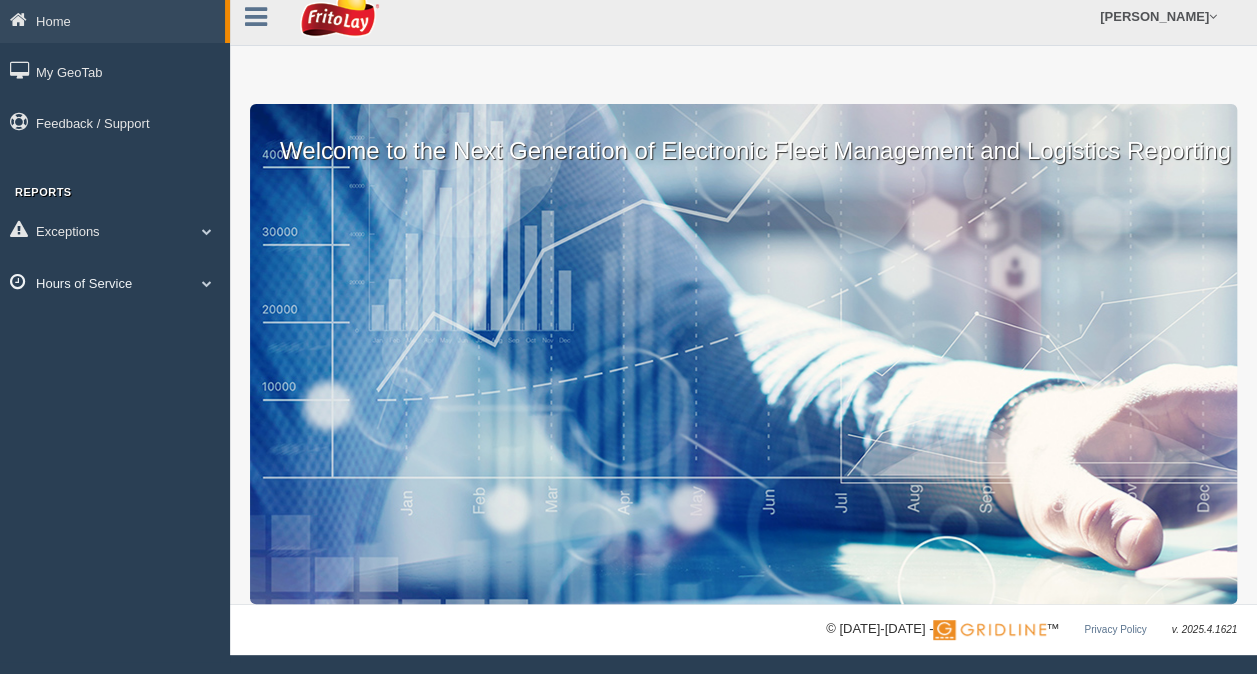 click on "Hours of Service" at bounding box center [115, 282] 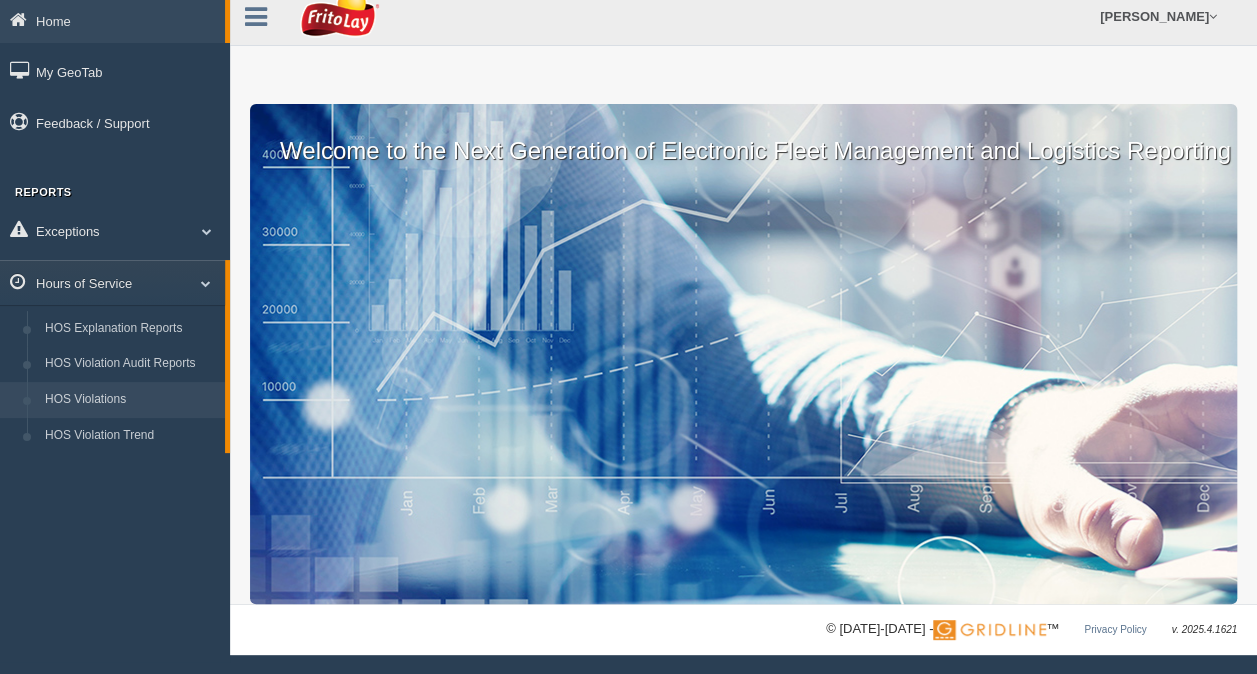 click on "HOS Violations" at bounding box center (130, 400) 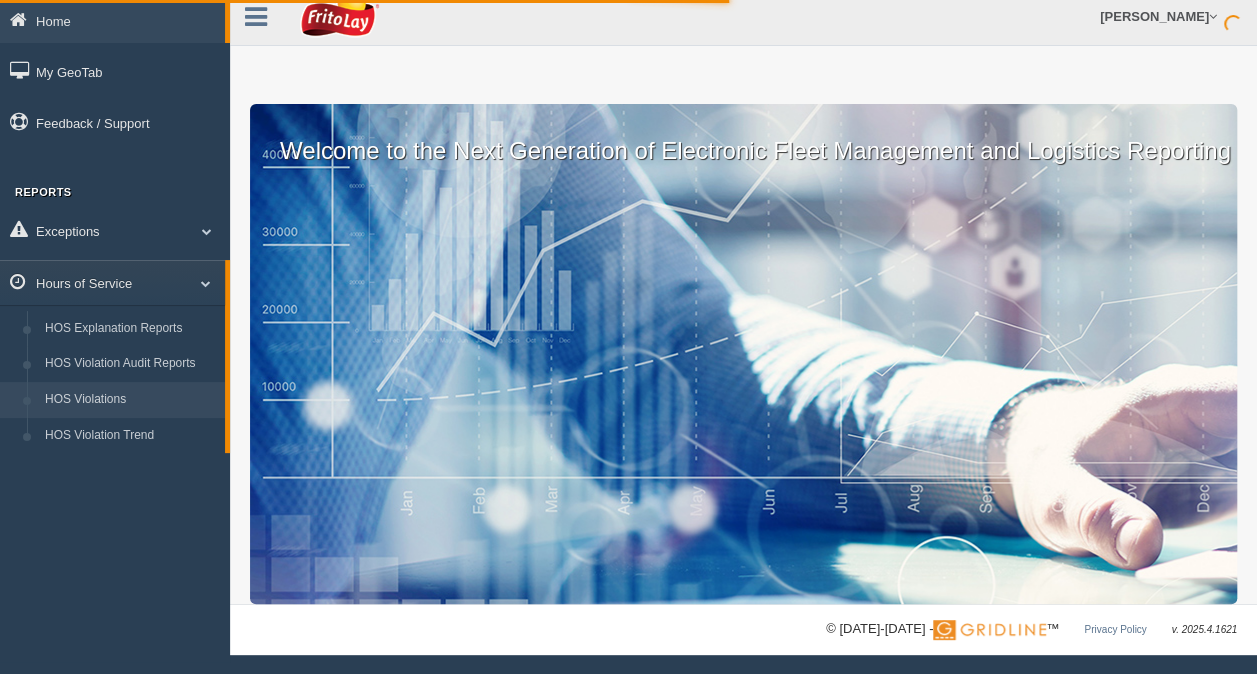 click on "HOS Violations" at bounding box center [130, 400] 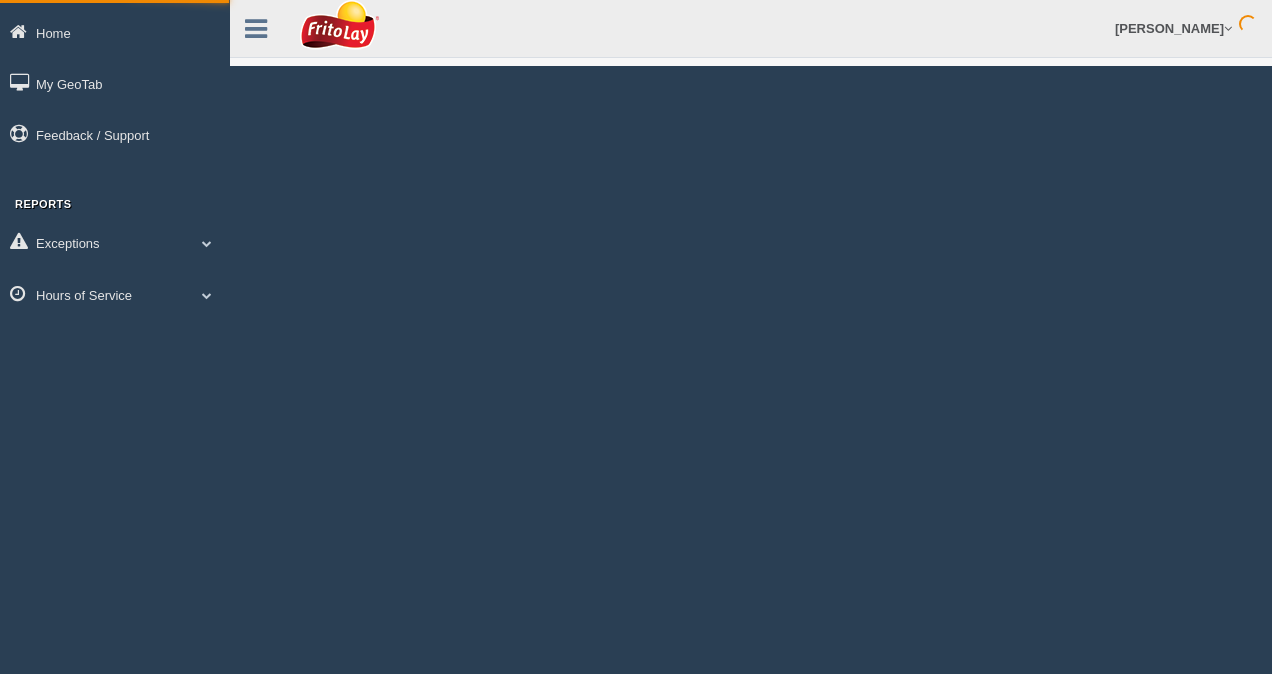 scroll, scrollTop: 0, scrollLeft: 0, axis: both 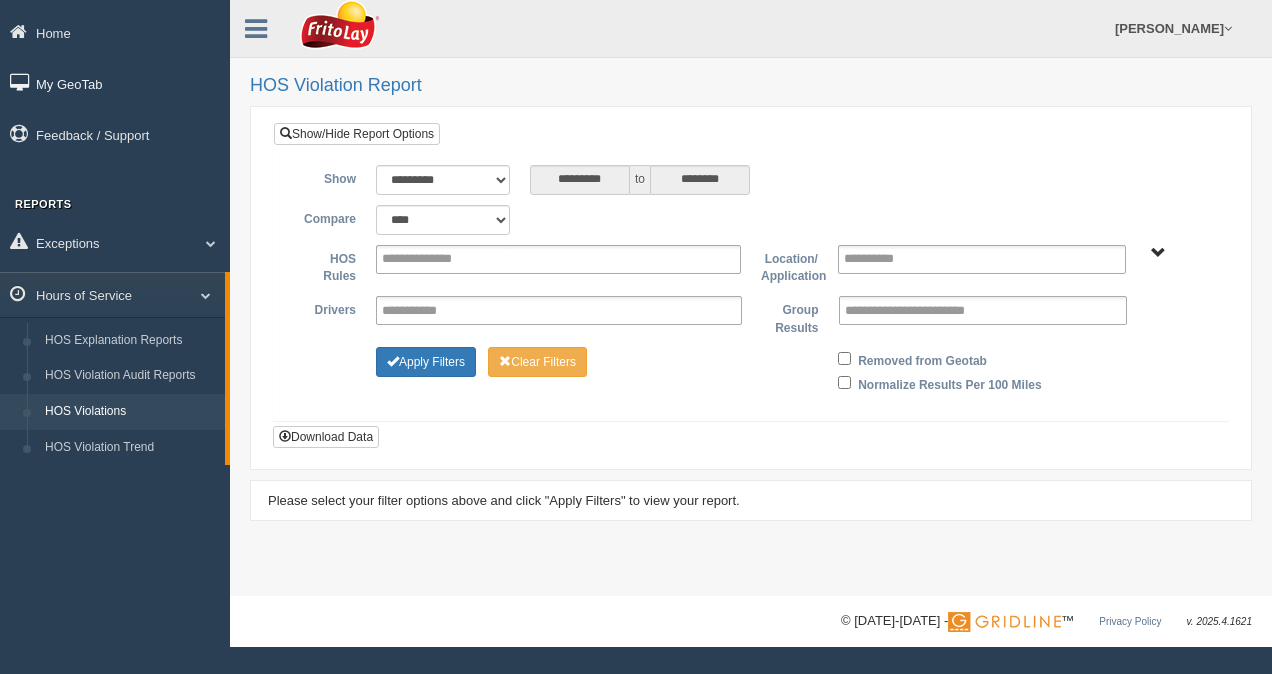 click on "My GeoTab" at bounding box center [115, 83] 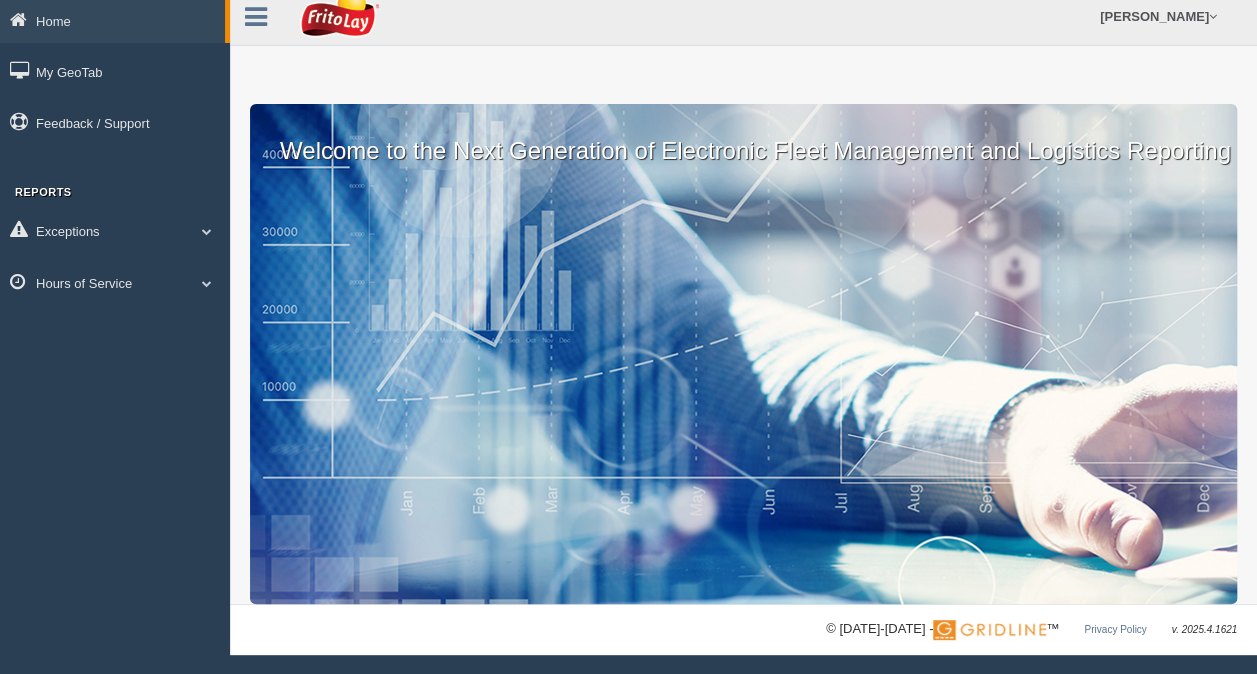 scroll, scrollTop: 0, scrollLeft: 0, axis: both 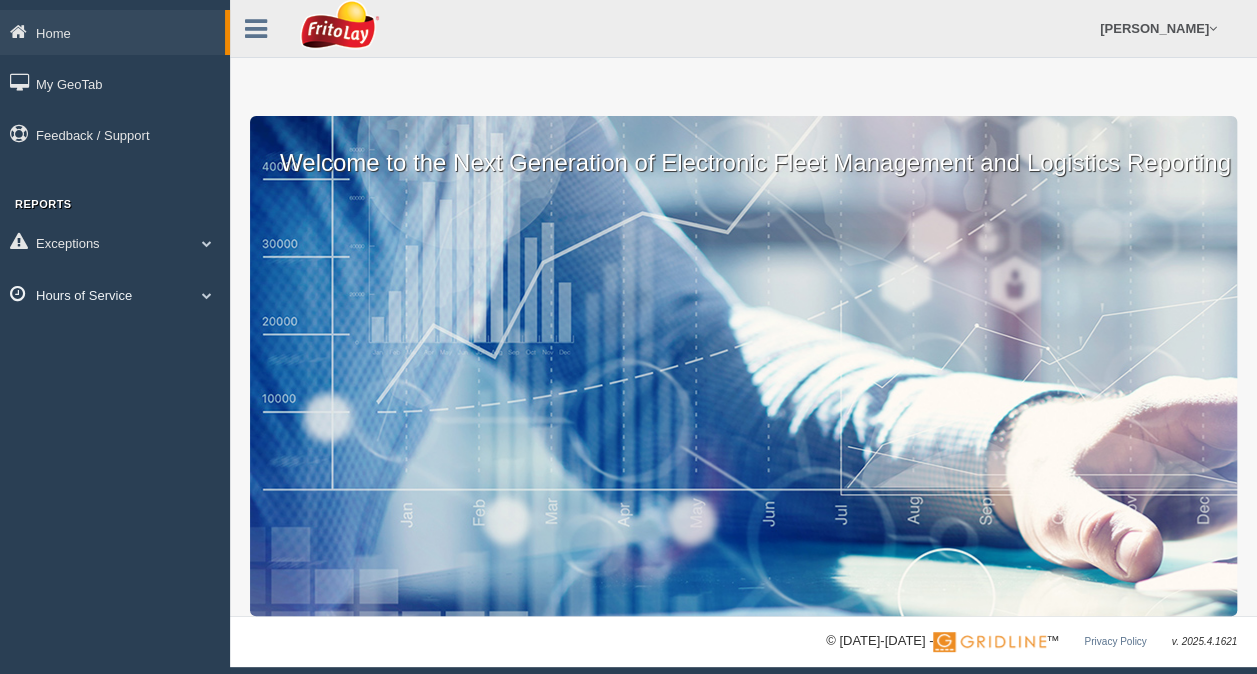 click on "Hours of Service" at bounding box center (115, 294) 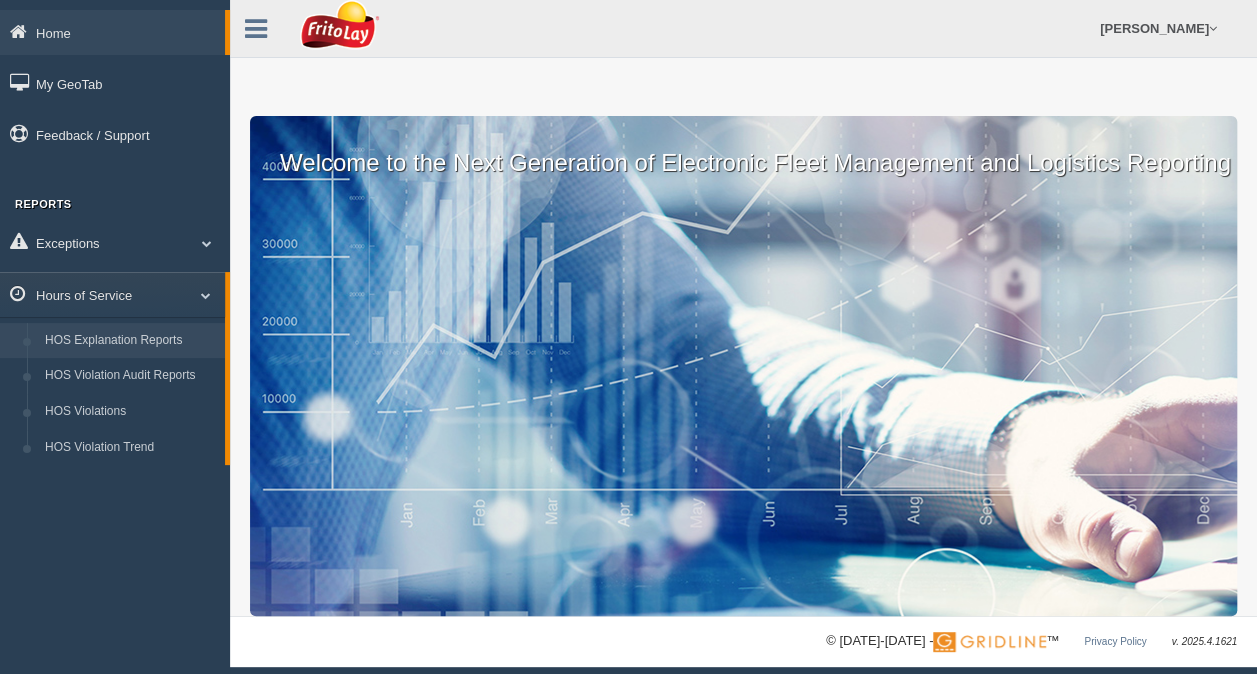 click on "HOS Explanation Reports" at bounding box center [130, 341] 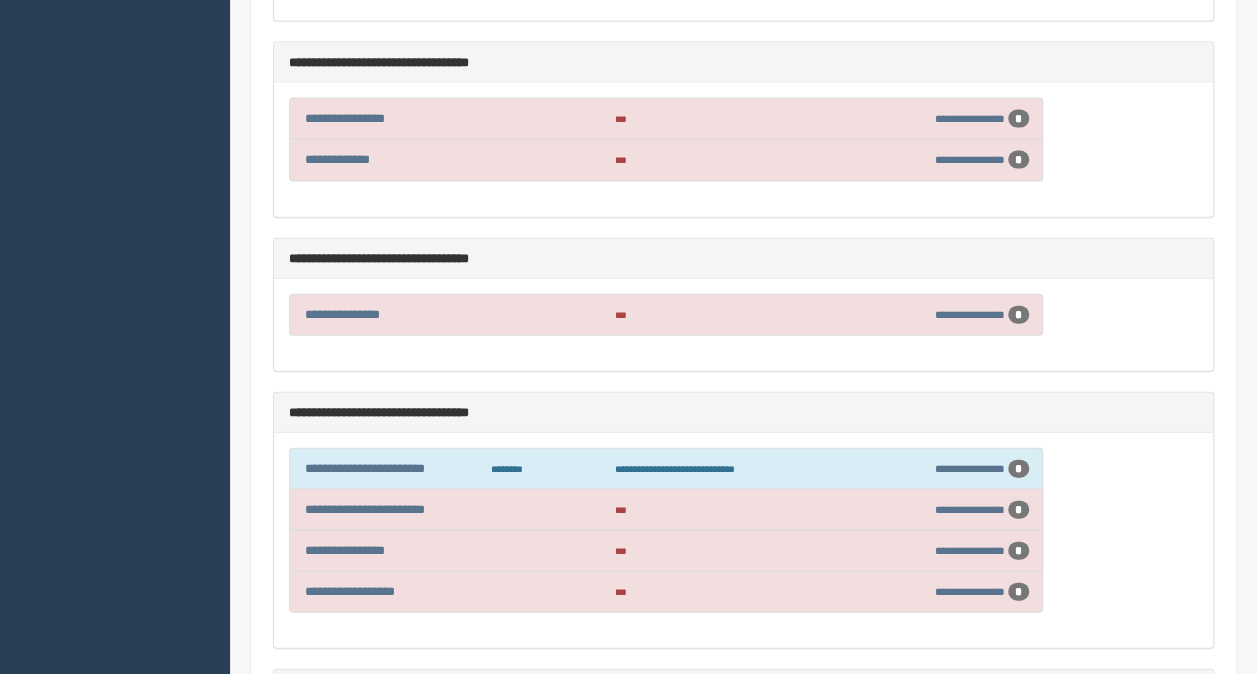 scroll, scrollTop: 2192, scrollLeft: 0, axis: vertical 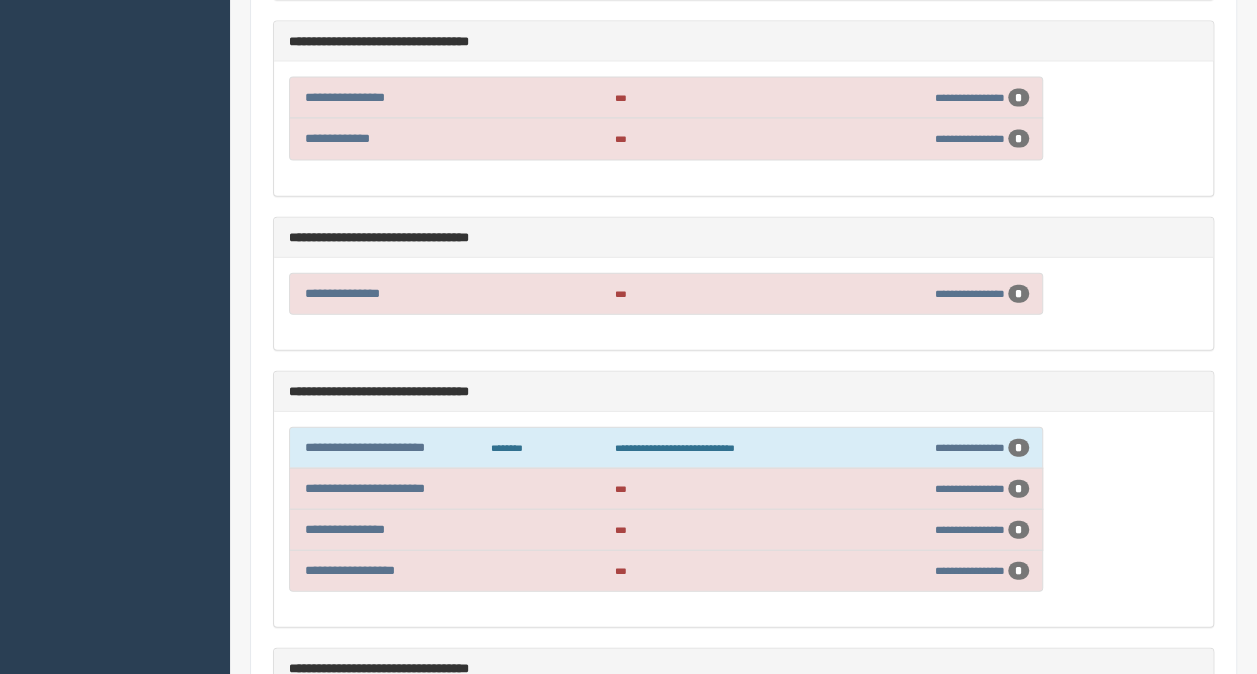click on "*" at bounding box center [1018, 448] 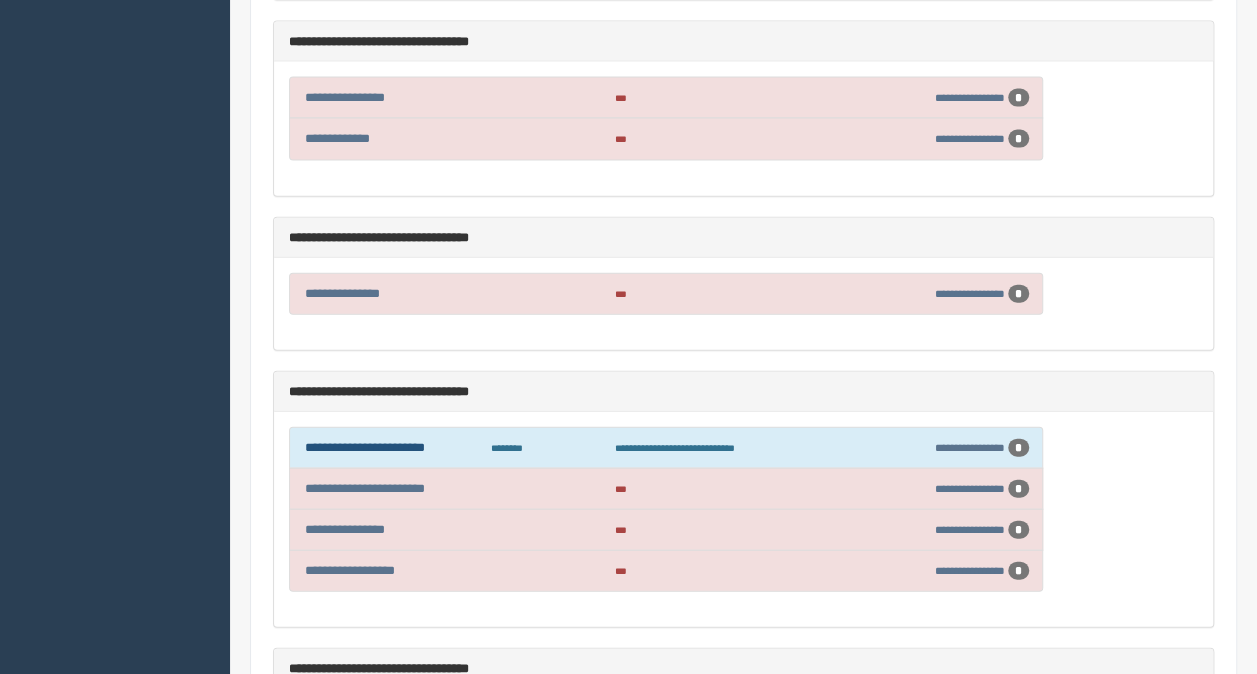 click on "**********" at bounding box center (365, 447) 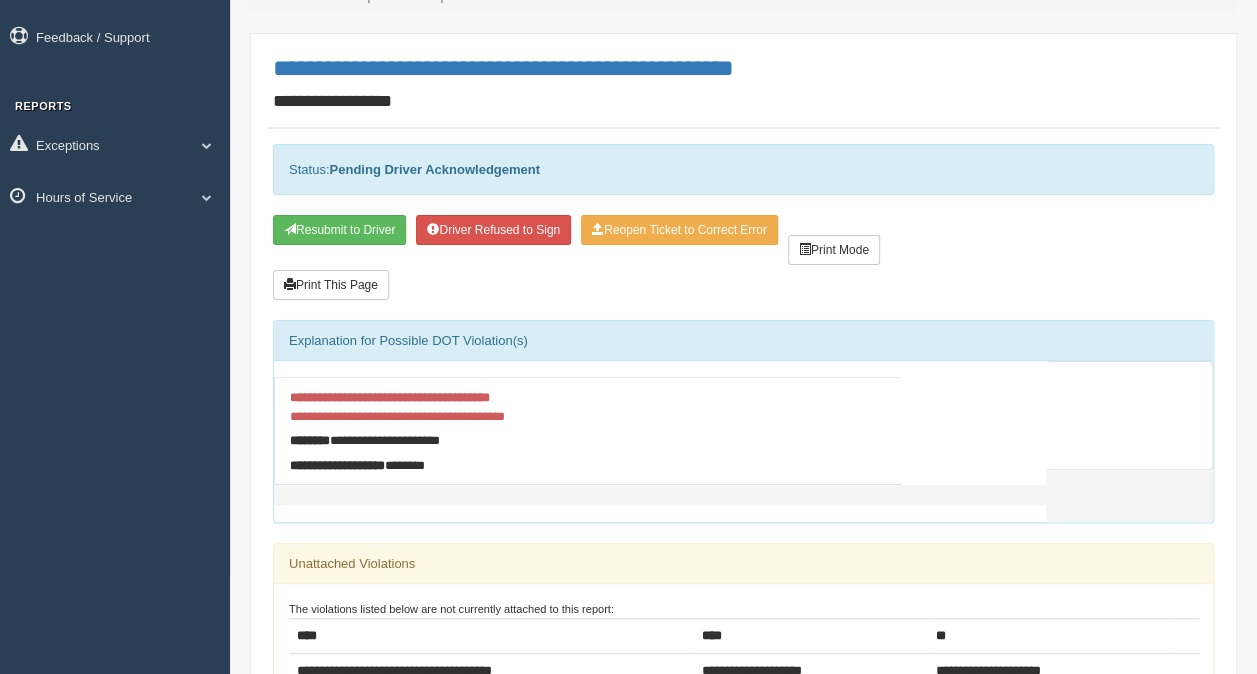 scroll, scrollTop: 90, scrollLeft: 0, axis: vertical 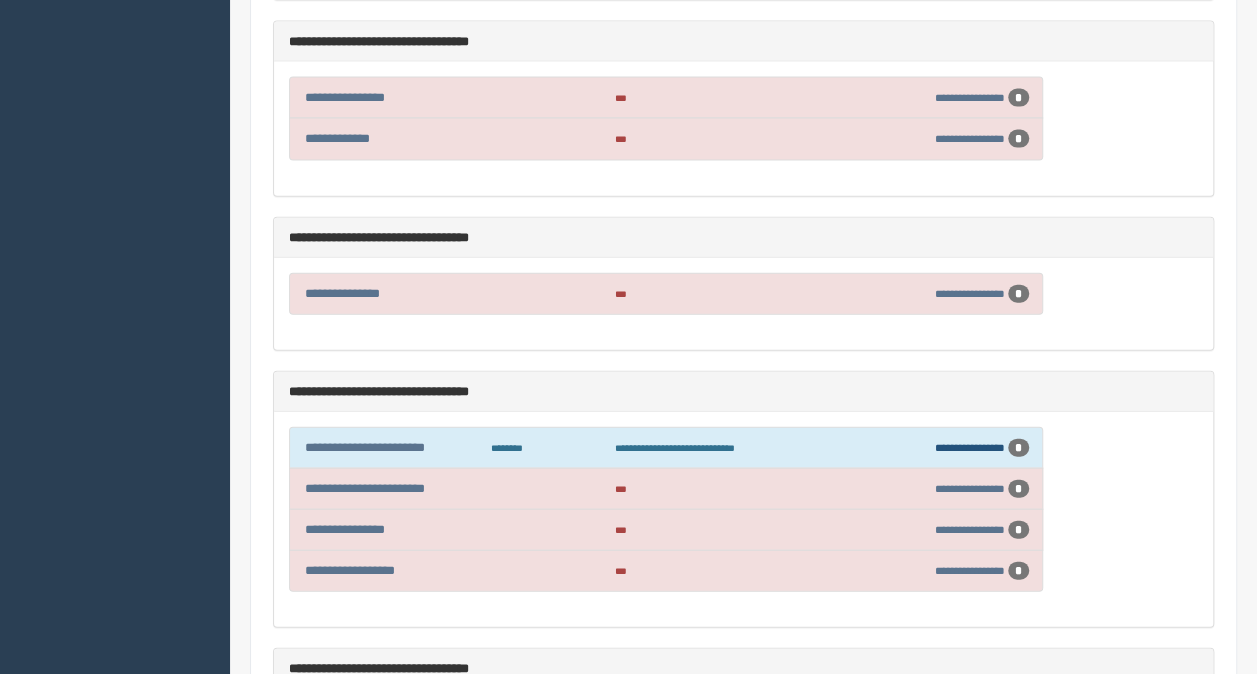 click on "**********" at bounding box center [970, 447] 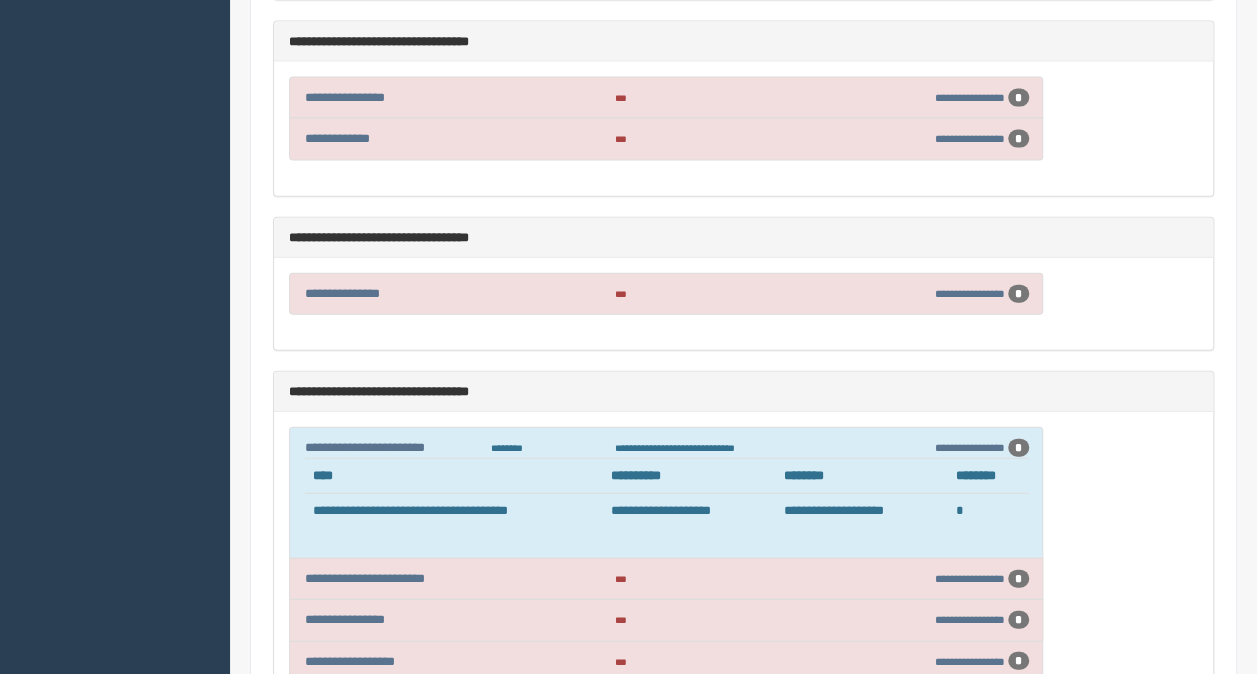 click on "*" at bounding box center [1018, 579] 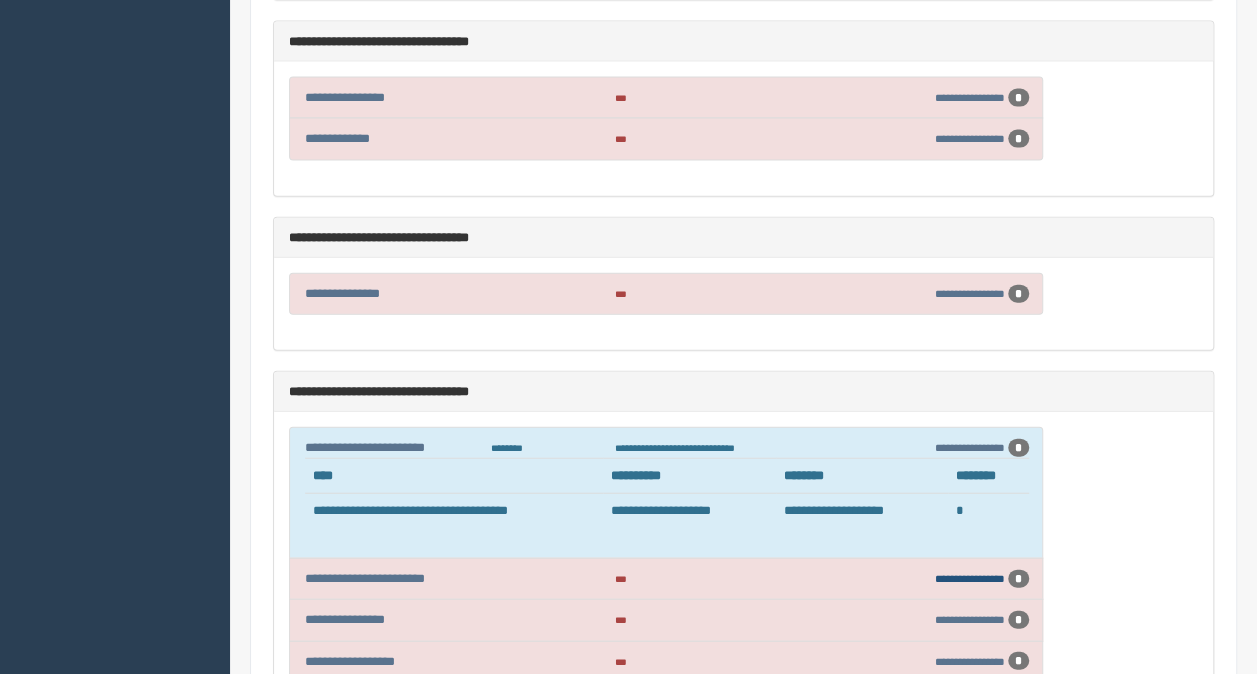 click on "**********" at bounding box center [970, 578] 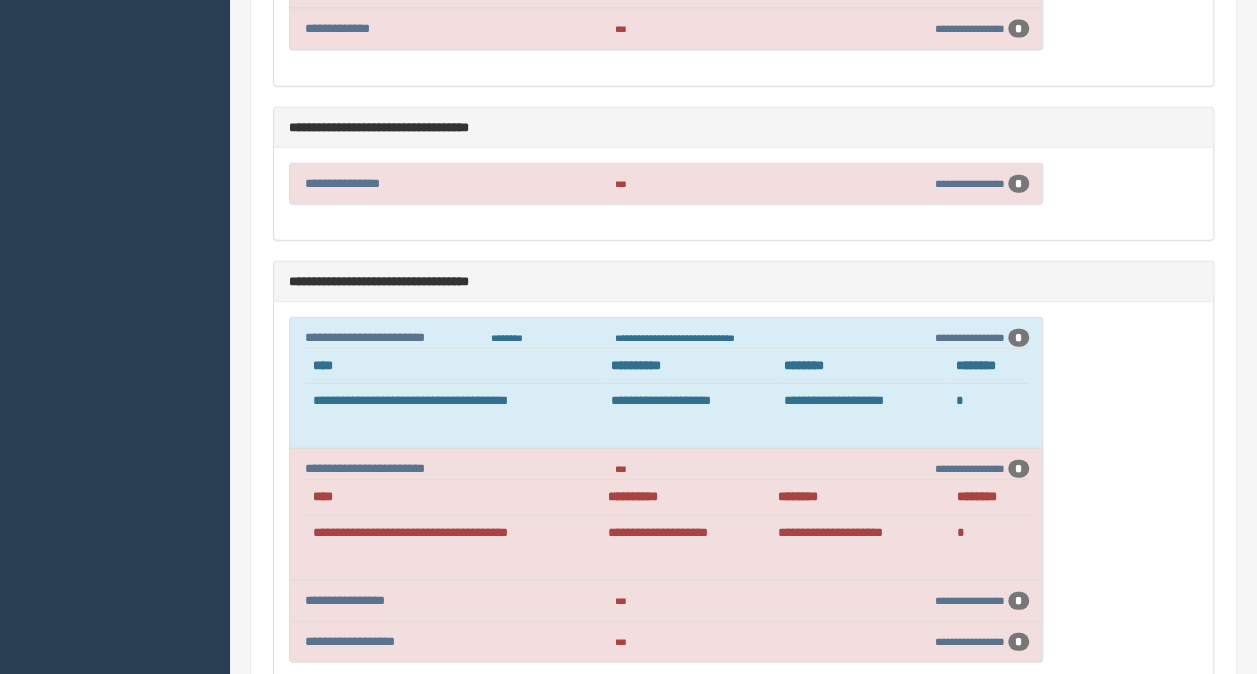 scroll, scrollTop: 2301, scrollLeft: 0, axis: vertical 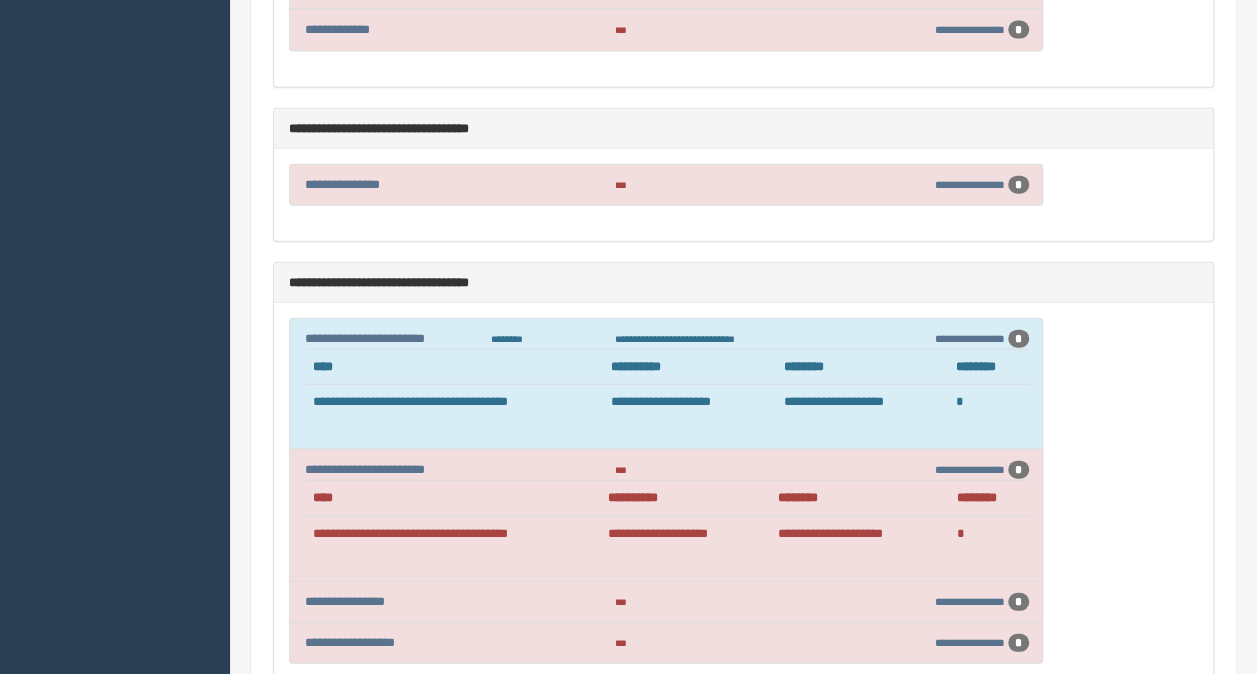 click on "*" at bounding box center [1018, 339] 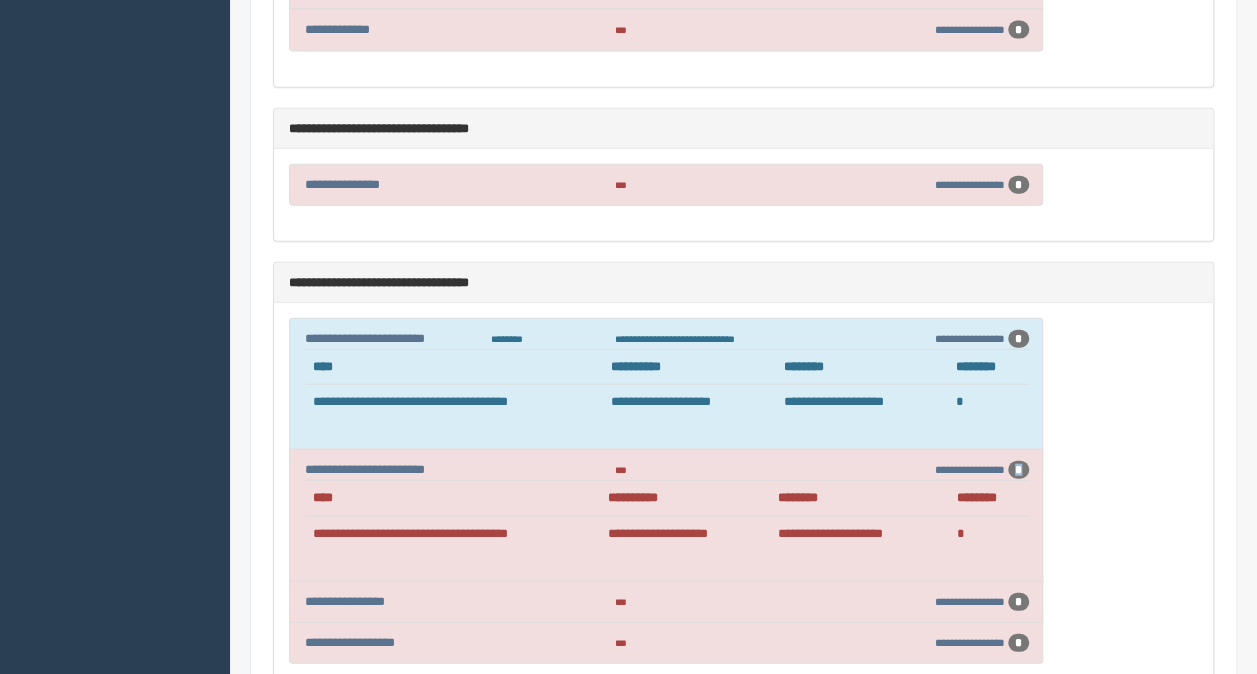 click on "*" at bounding box center [1018, 470] 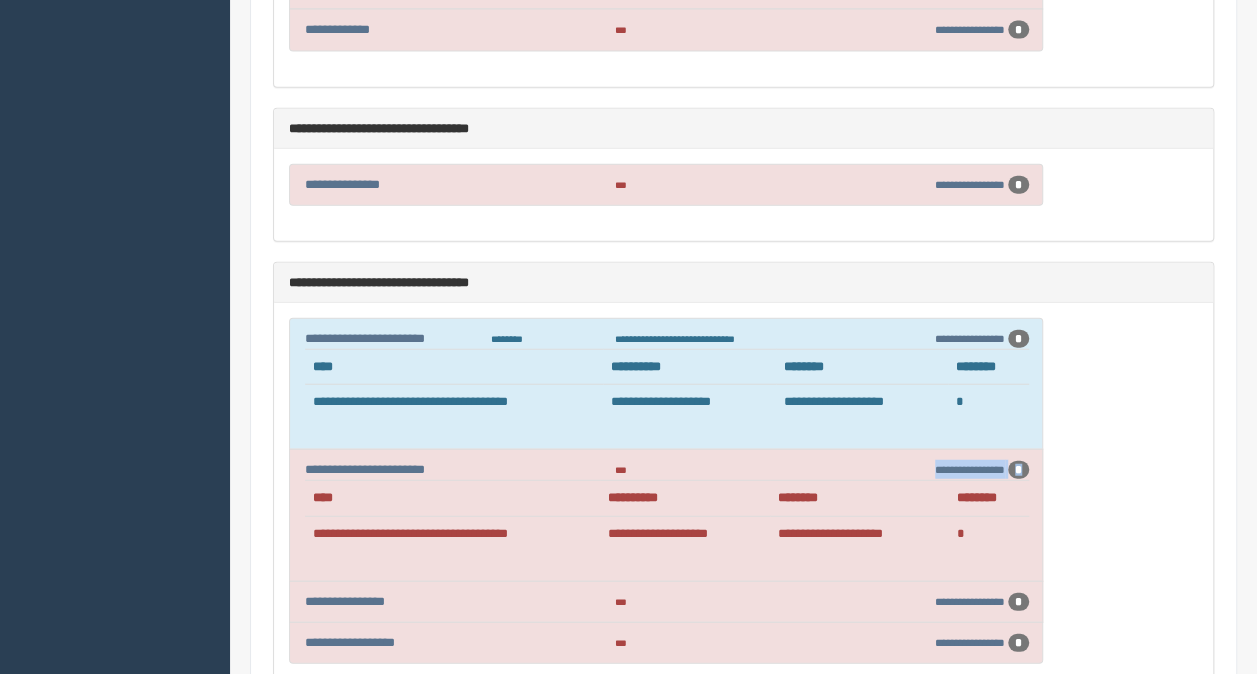 click on "**********" at bounding box center [946, 470] 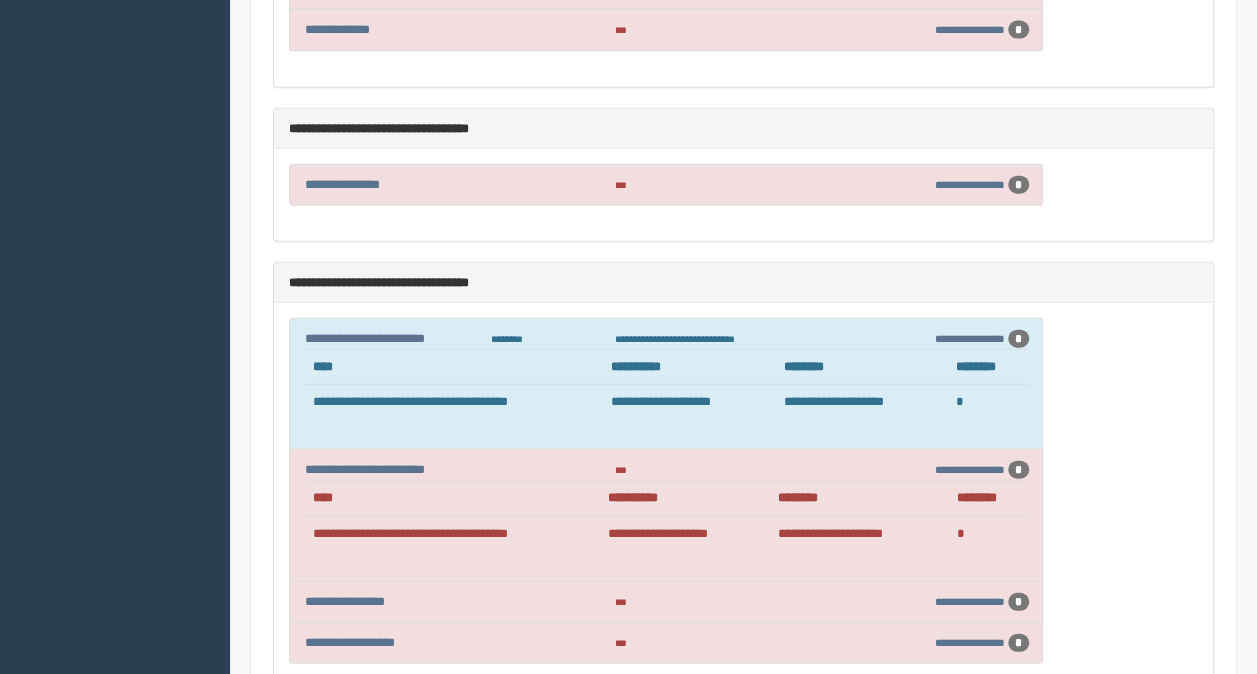 click on "****" at bounding box center [454, 367] 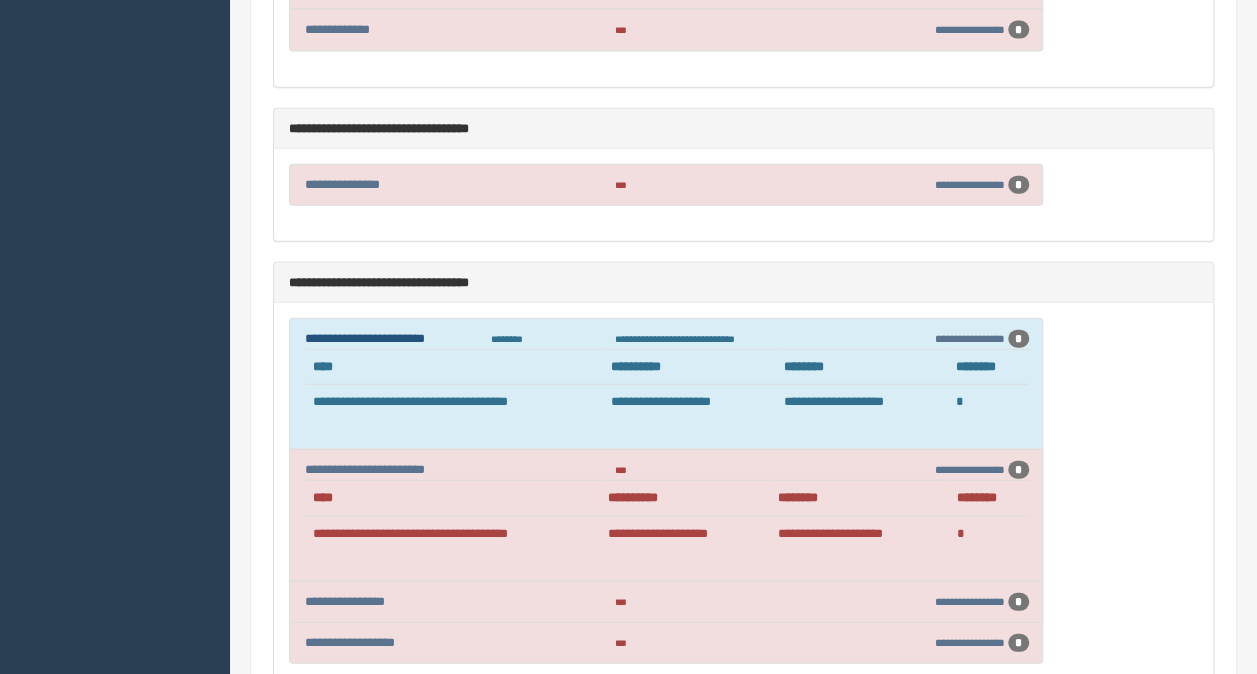 click on "**********" at bounding box center [365, 338] 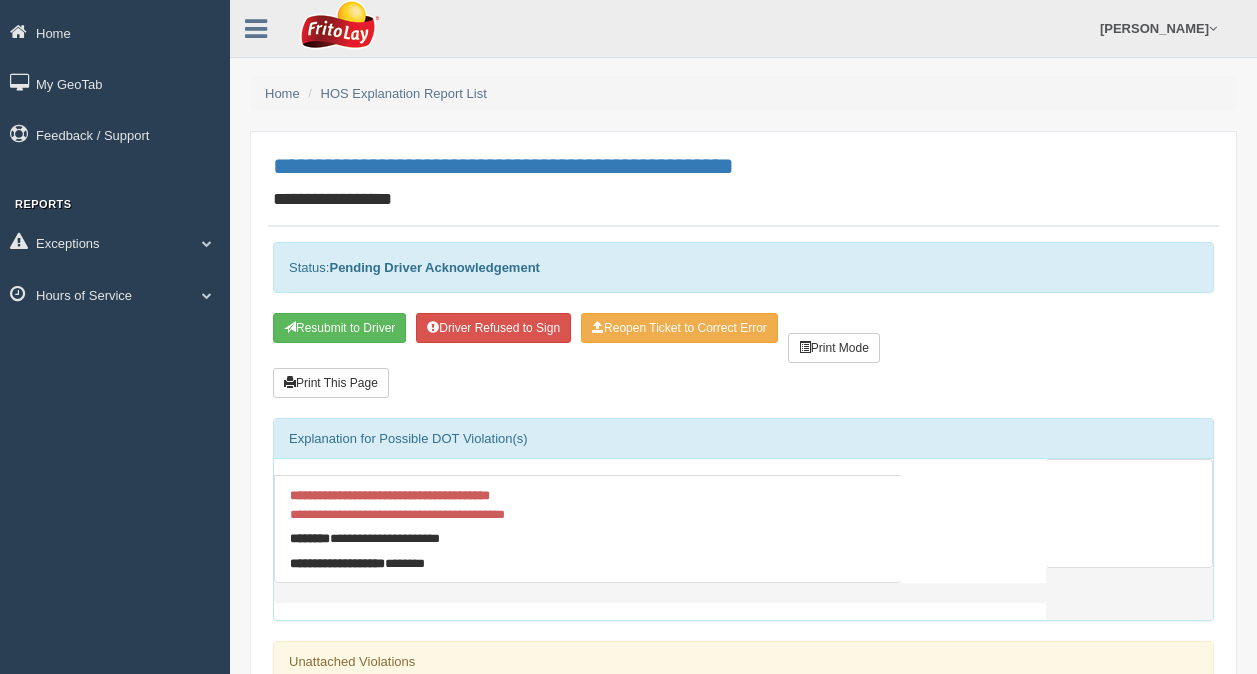 scroll, scrollTop: 0, scrollLeft: 0, axis: both 